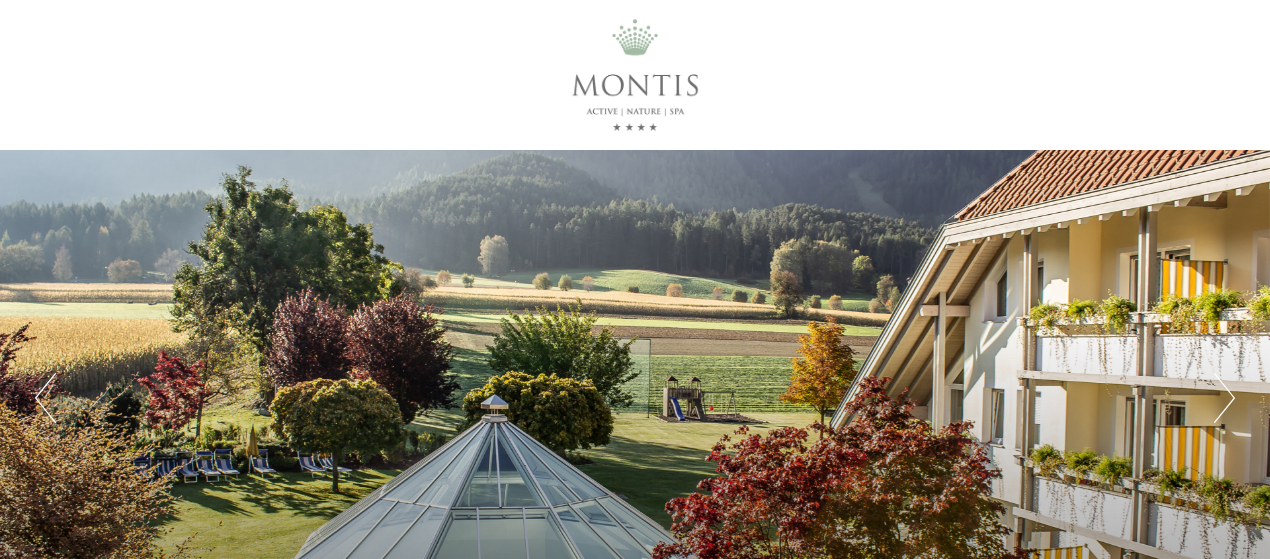 scroll, scrollTop: 0, scrollLeft: 0, axis: both 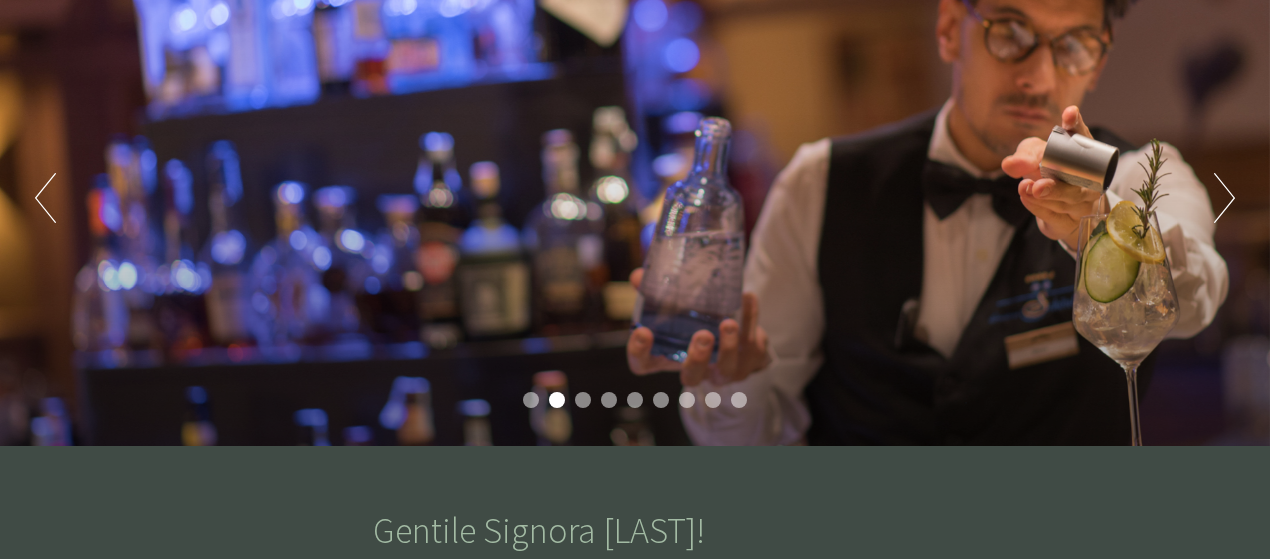 click on "Previous" at bounding box center (45, 198) 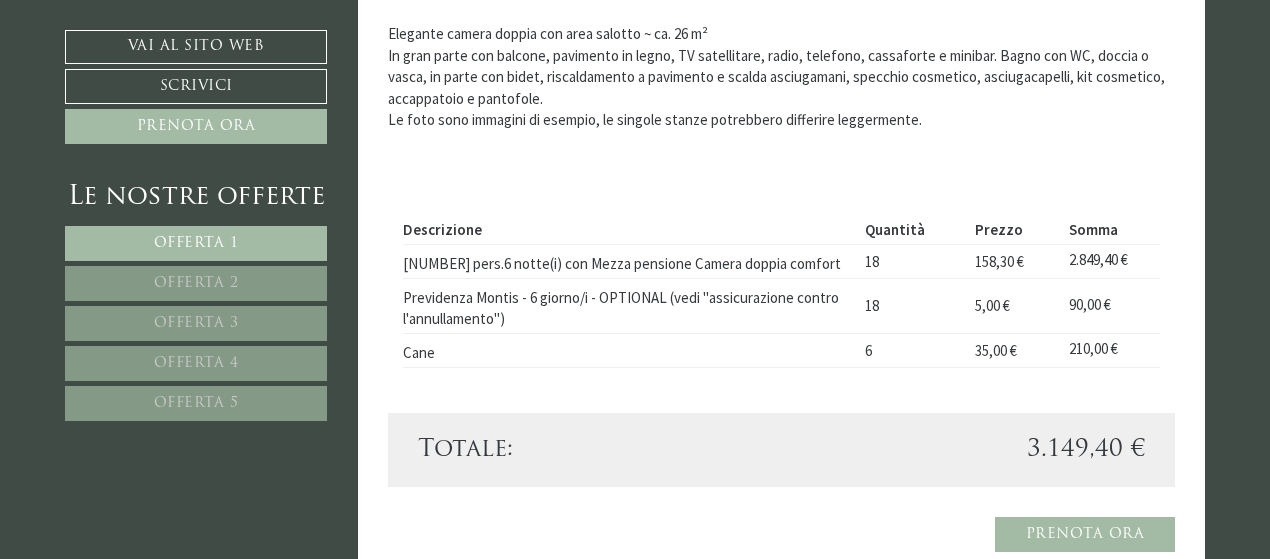 scroll, scrollTop: 4568, scrollLeft: 0, axis: vertical 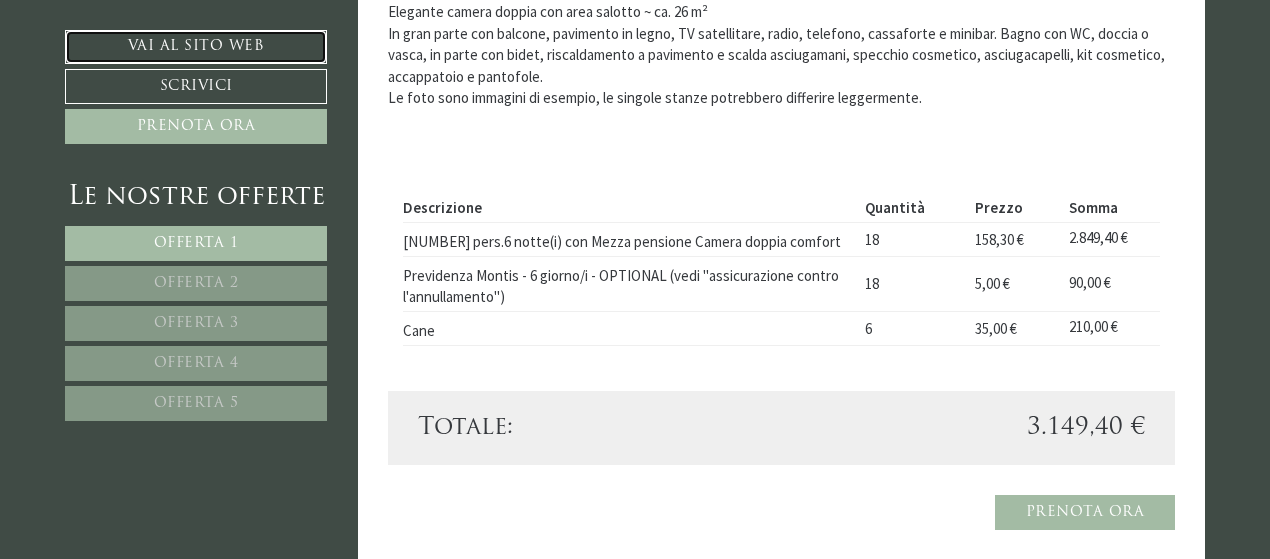 click on "Vai al sito web" at bounding box center (196, 47) 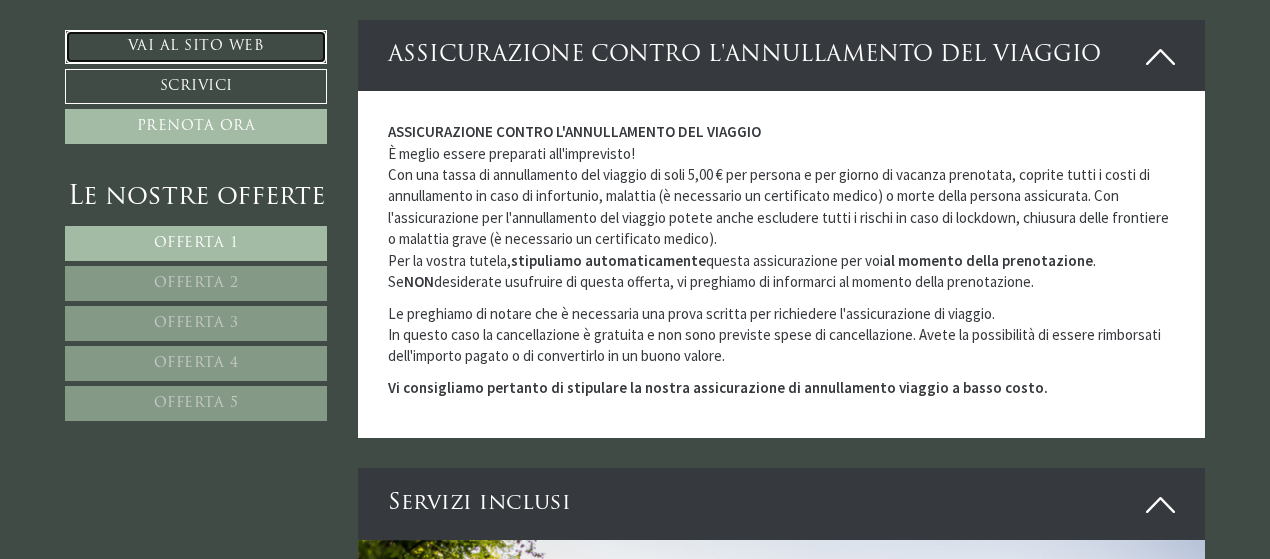 scroll, scrollTop: 5412, scrollLeft: 0, axis: vertical 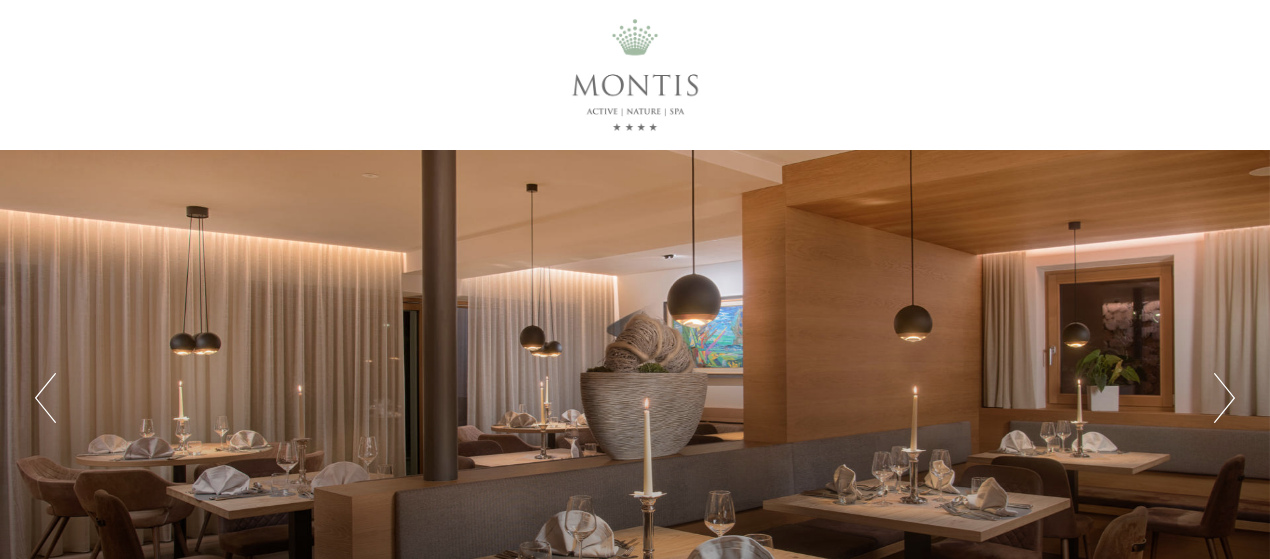 click on "Next" at bounding box center [1224, 398] 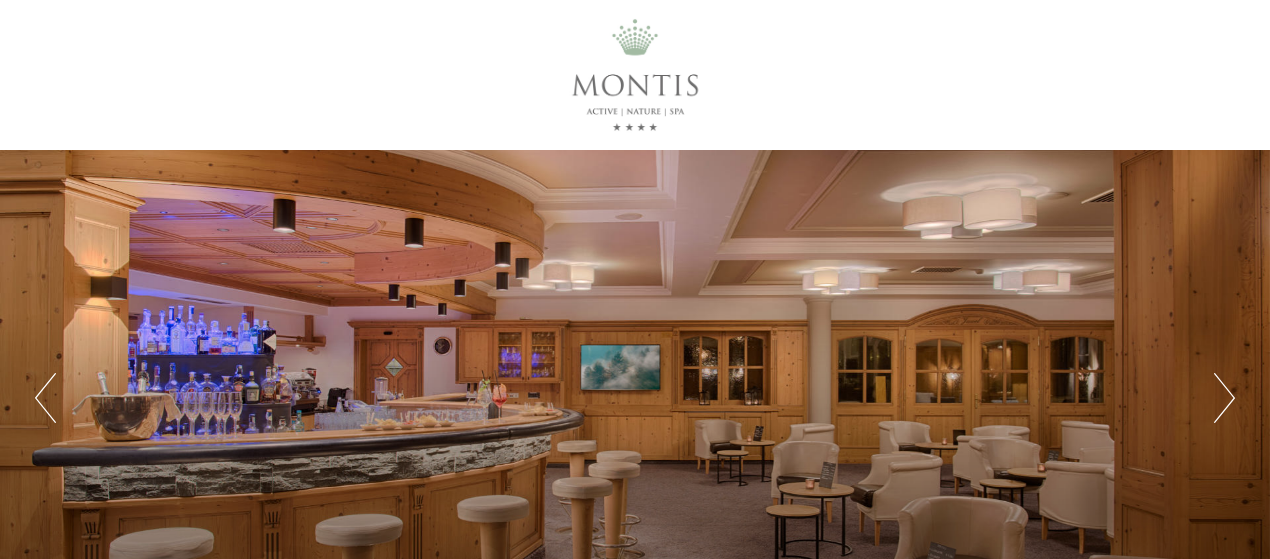 click on "Next" at bounding box center (1224, 398) 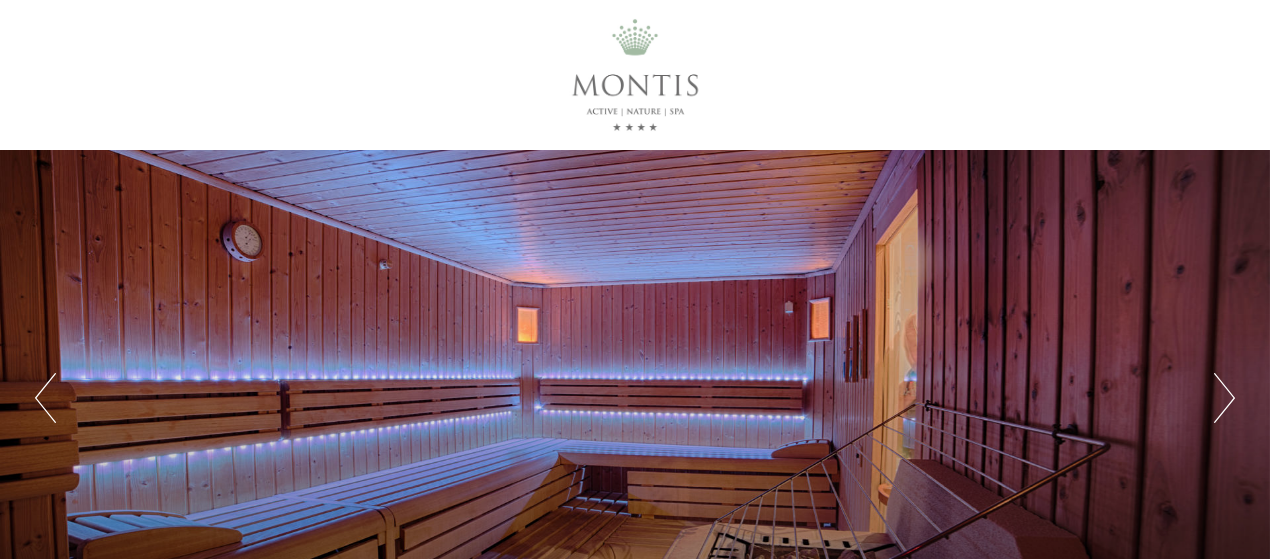 click on "Next" at bounding box center (1224, 398) 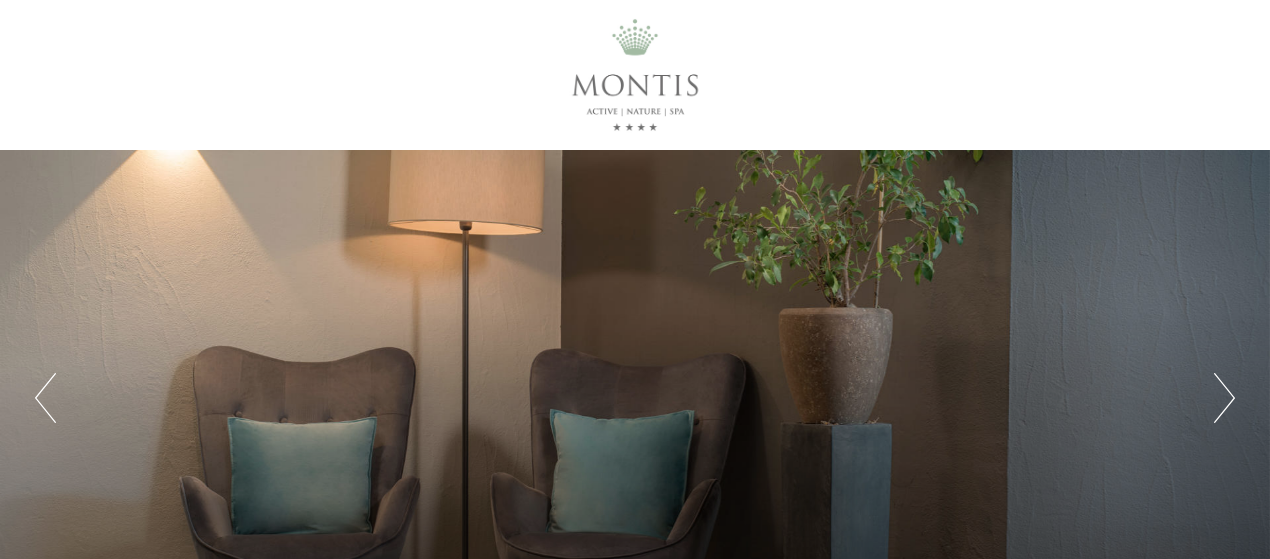 click on "Next" at bounding box center [1224, 398] 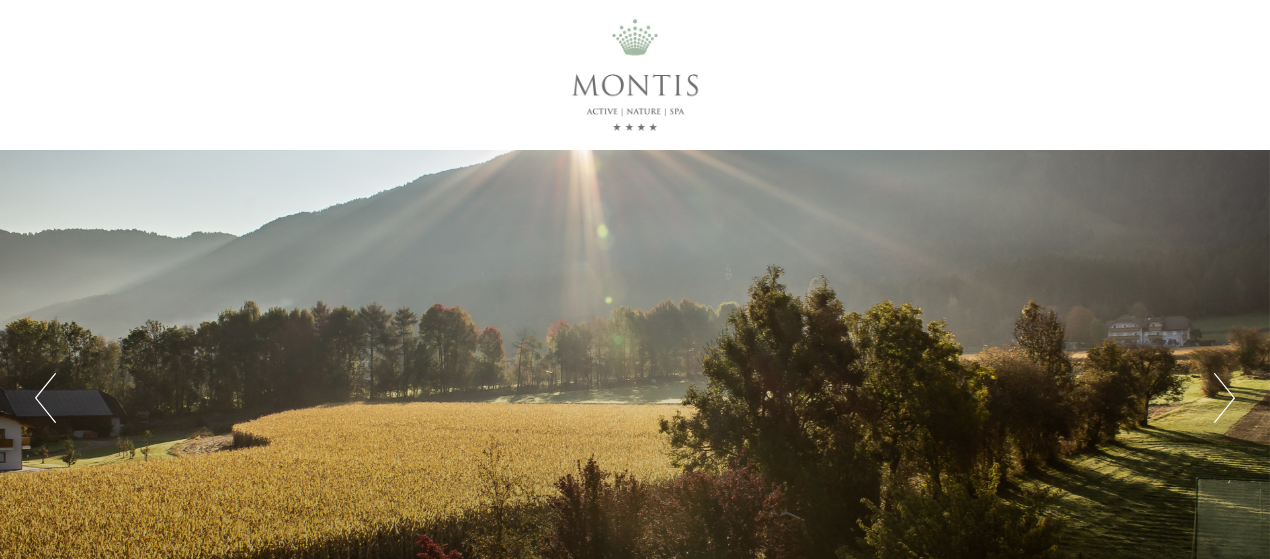 click on "Next" at bounding box center [1224, 398] 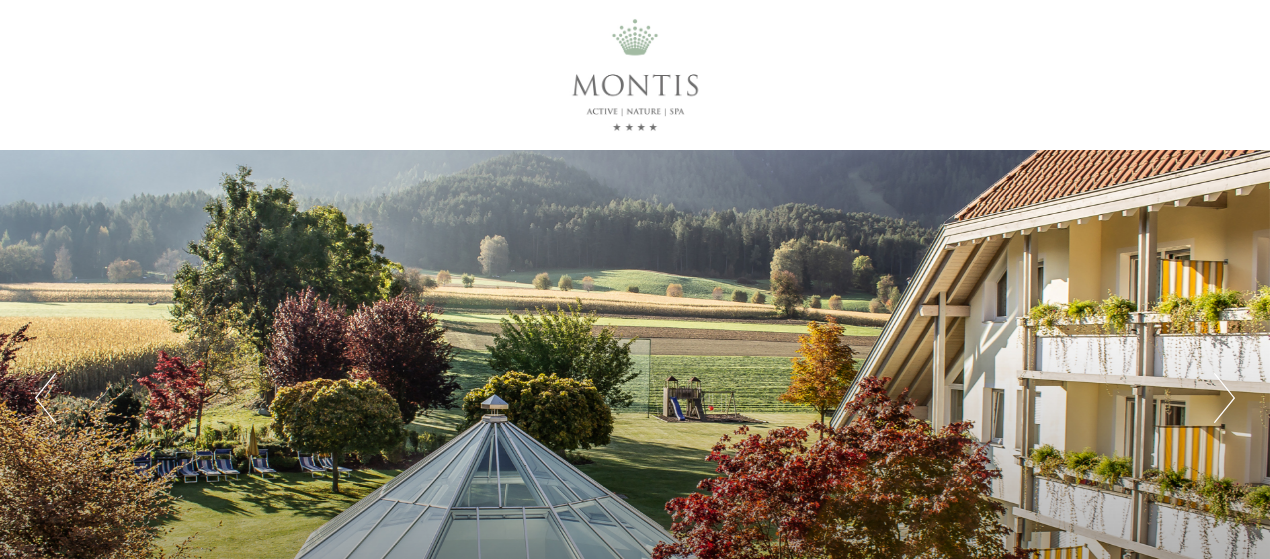 click on "Next" at bounding box center (1224, 398) 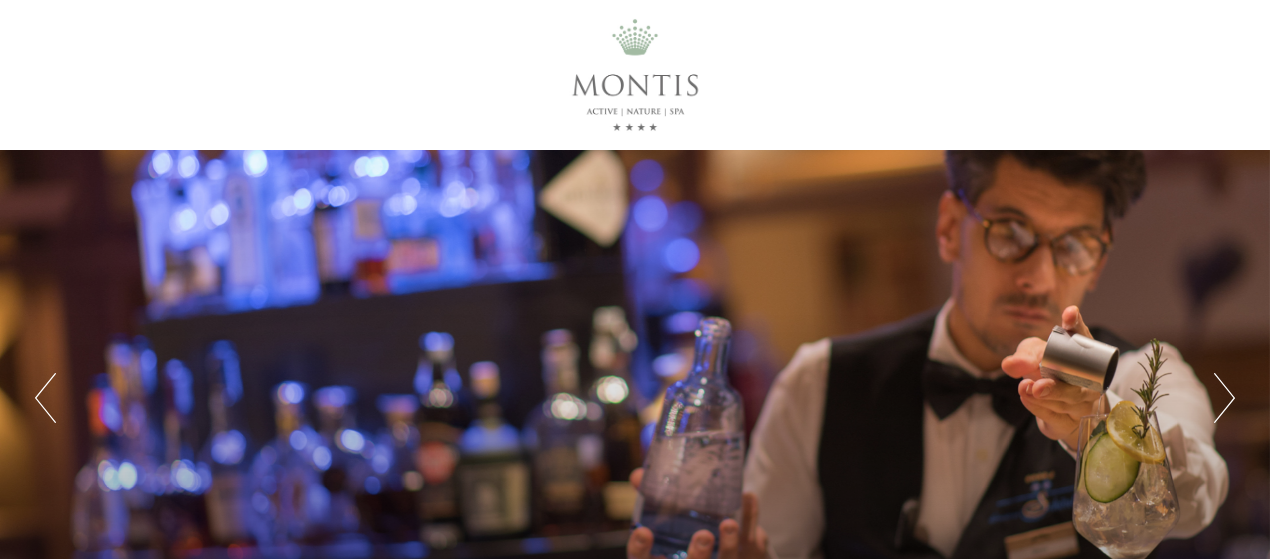 click on "Next" at bounding box center (1224, 398) 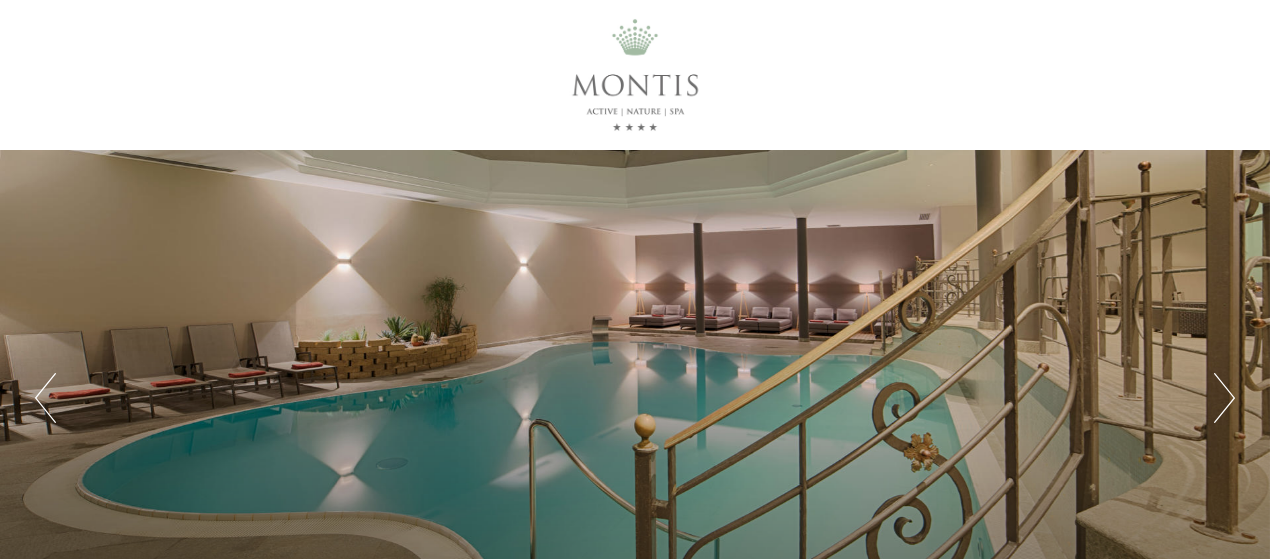 click on "Next" at bounding box center (1224, 398) 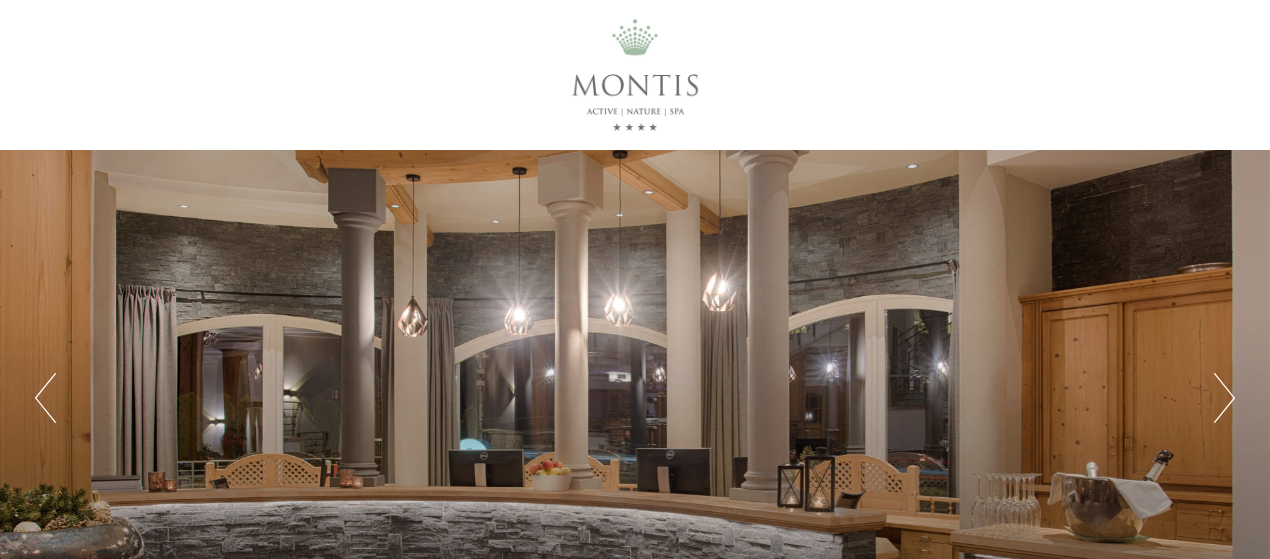 click on "Next" at bounding box center [1224, 398] 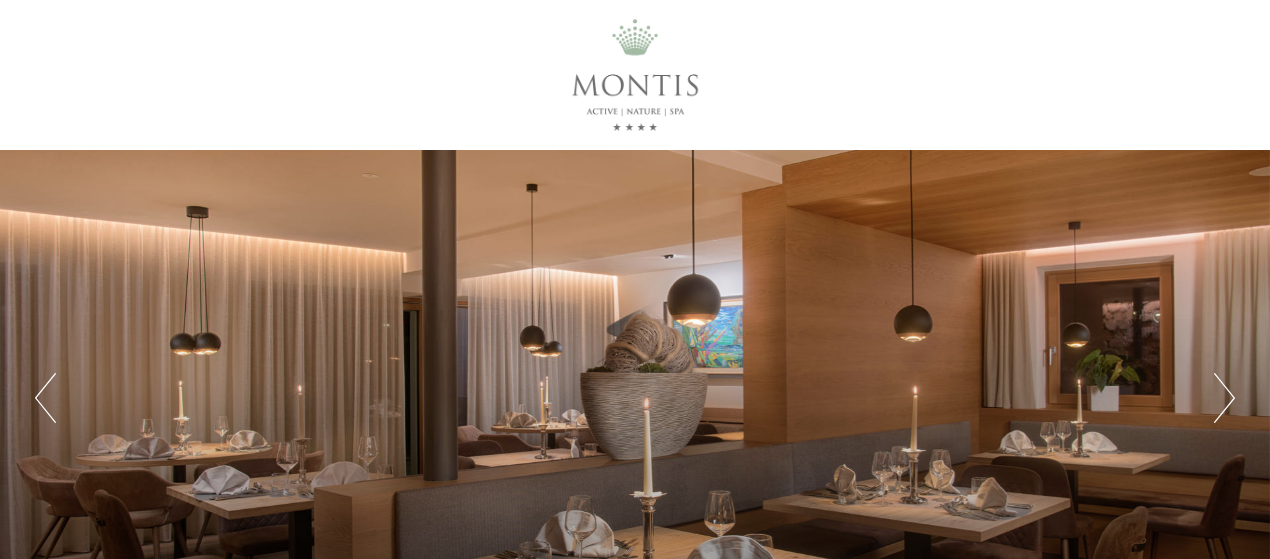 click on "Next" at bounding box center (1224, 398) 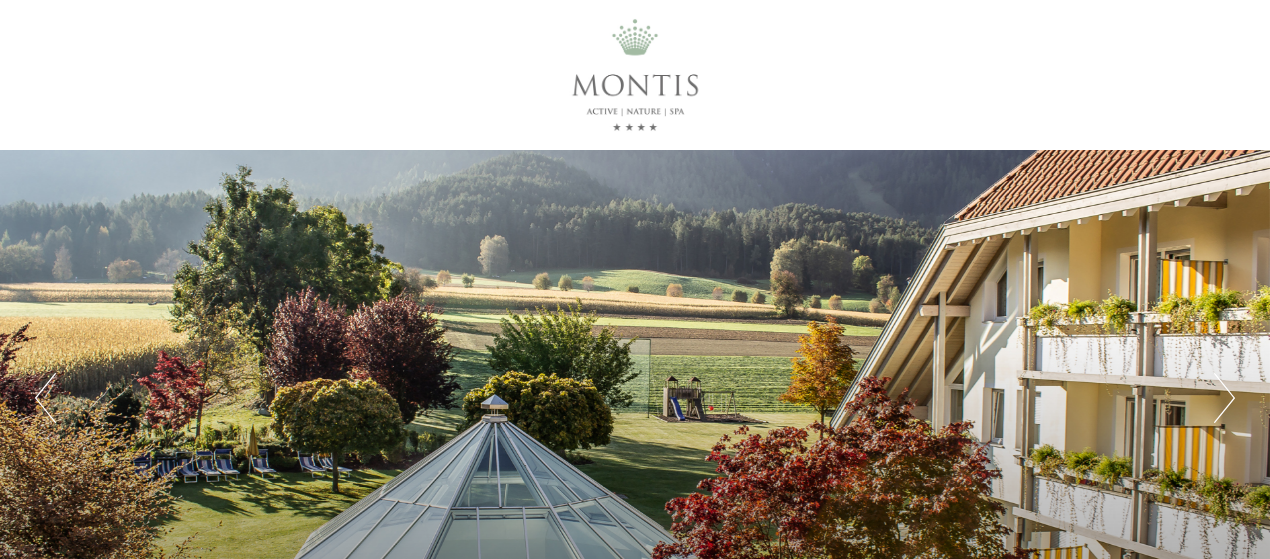 scroll, scrollTop: 0, scrollLeft: 0, axis: both 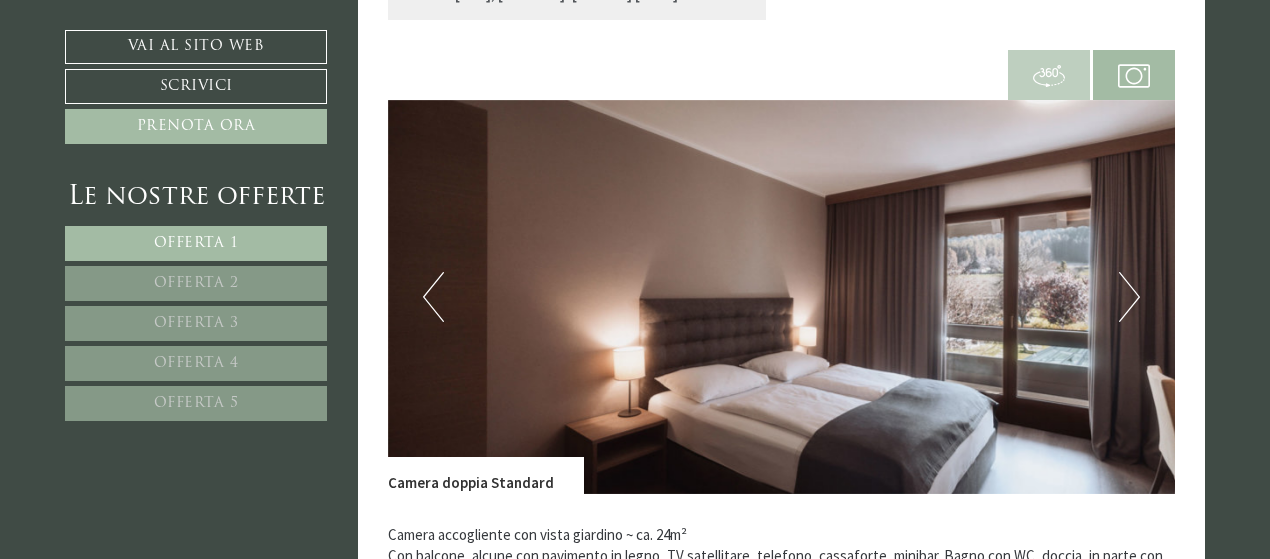 click at bounding box center [1049, 76] 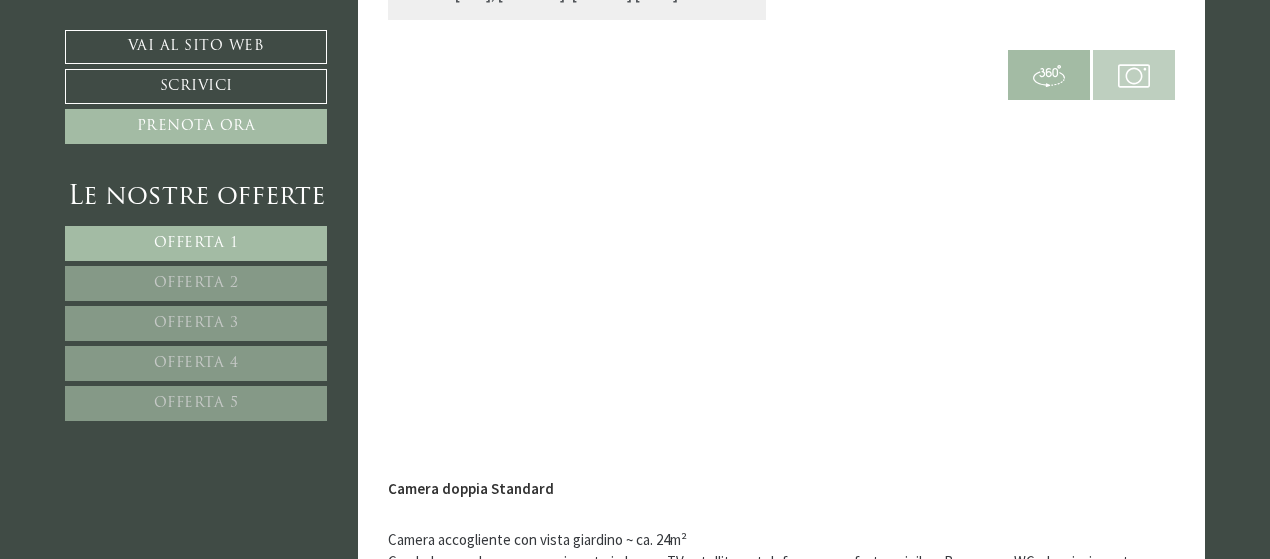 click at bounding box center [1134, 76] 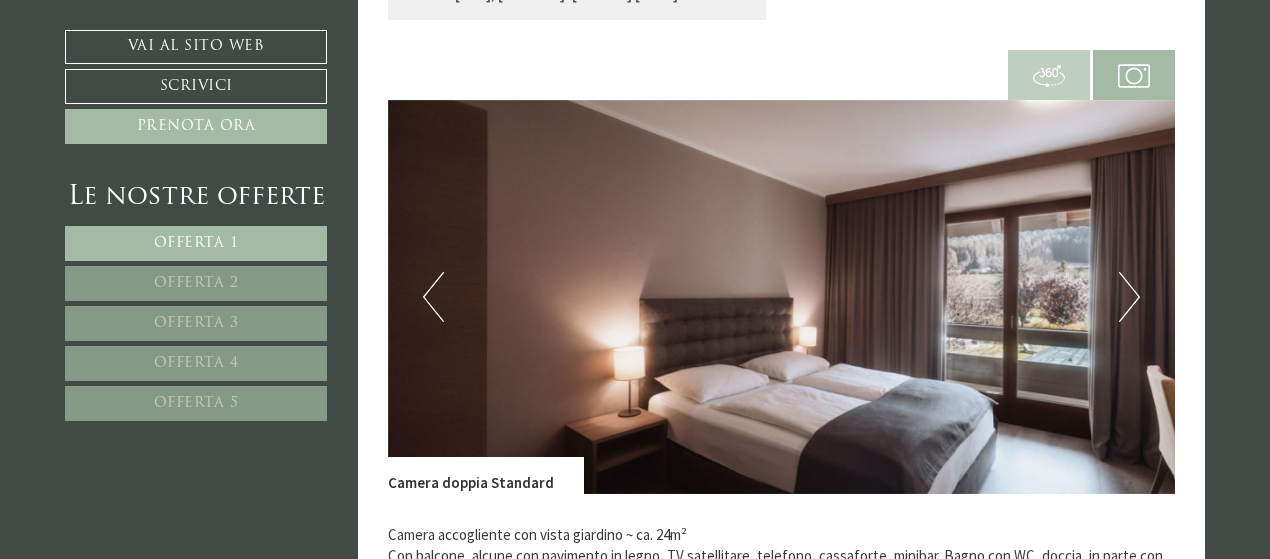 click at bounding box center [1134, 76] 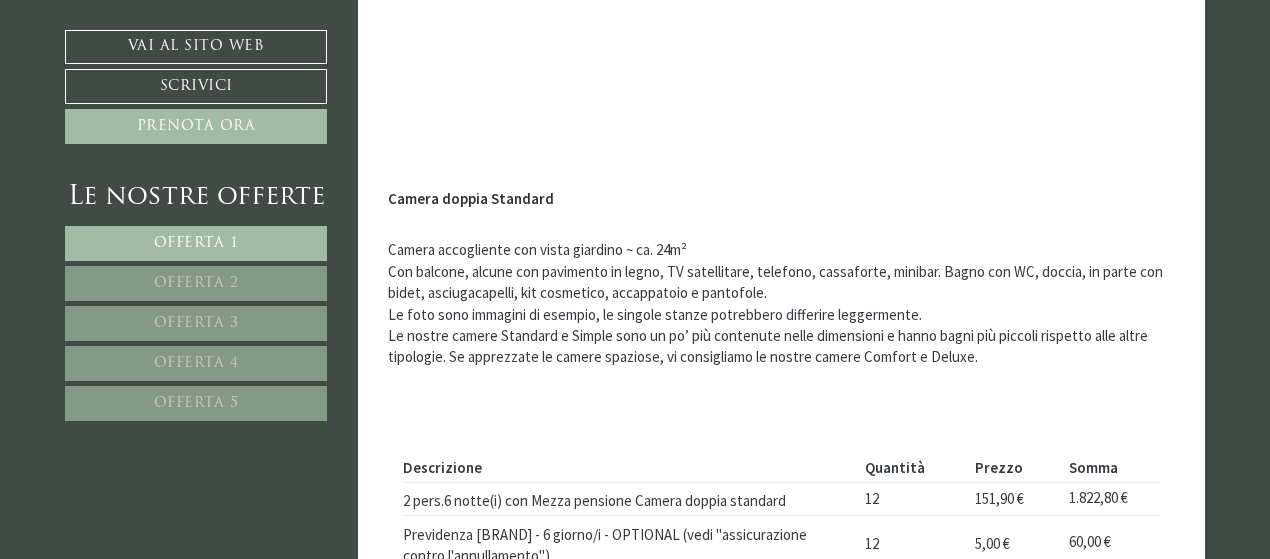 scroll, scrollTop: 1634, scrollLeft: 0, axis: vertical 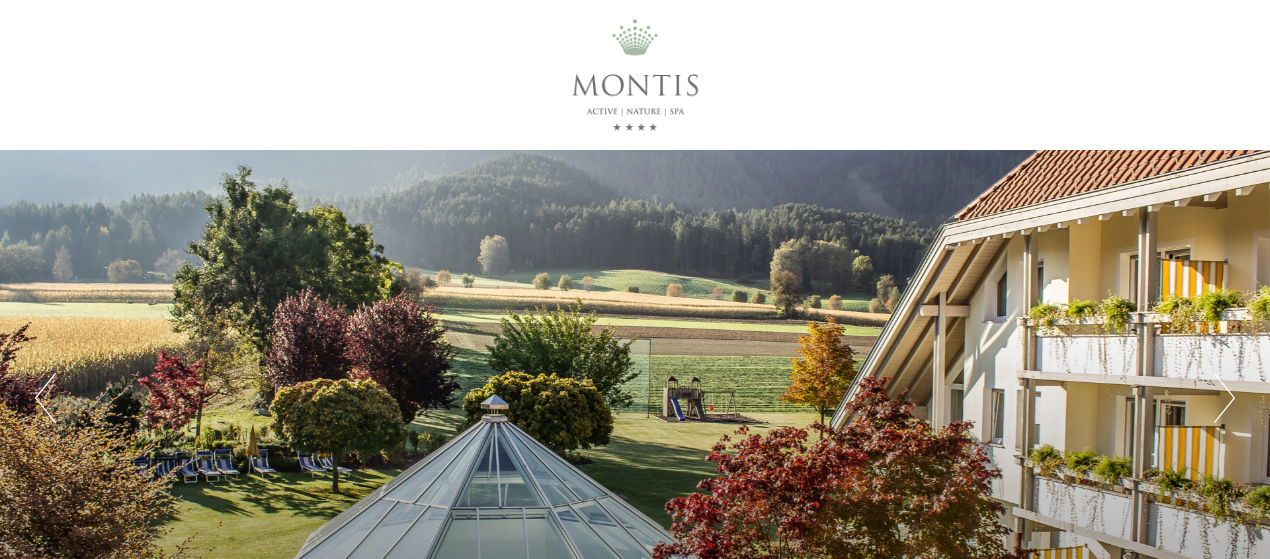 click on "Previous
Next 1 2 3 4 5 6 7 8 9" at bounding box center (635, 398) 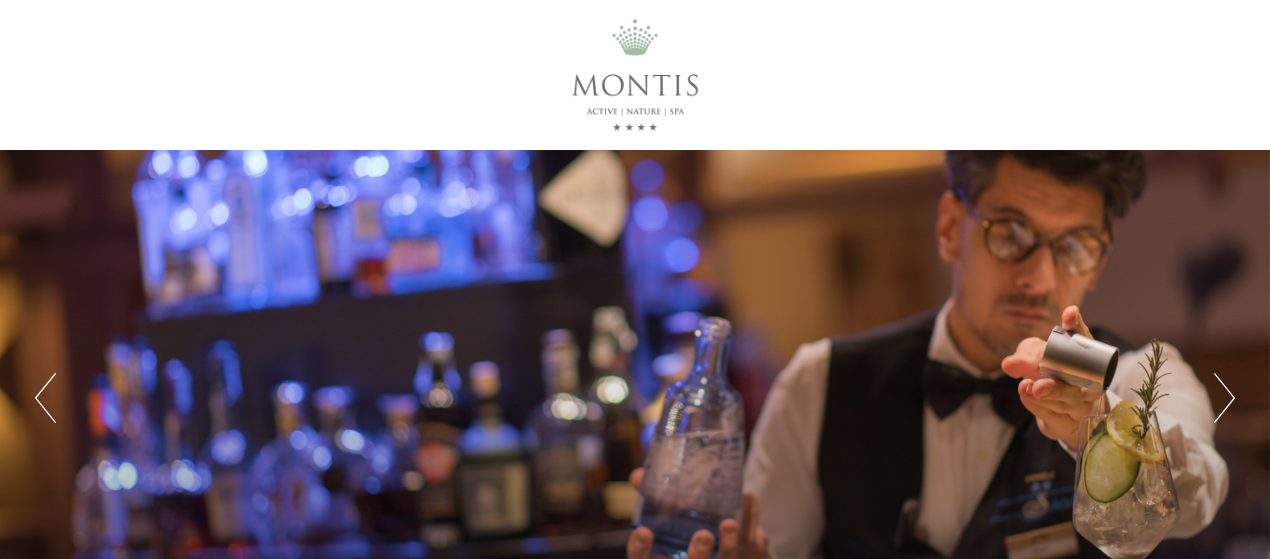 click on "Next" at bounding box center [1224, 398] 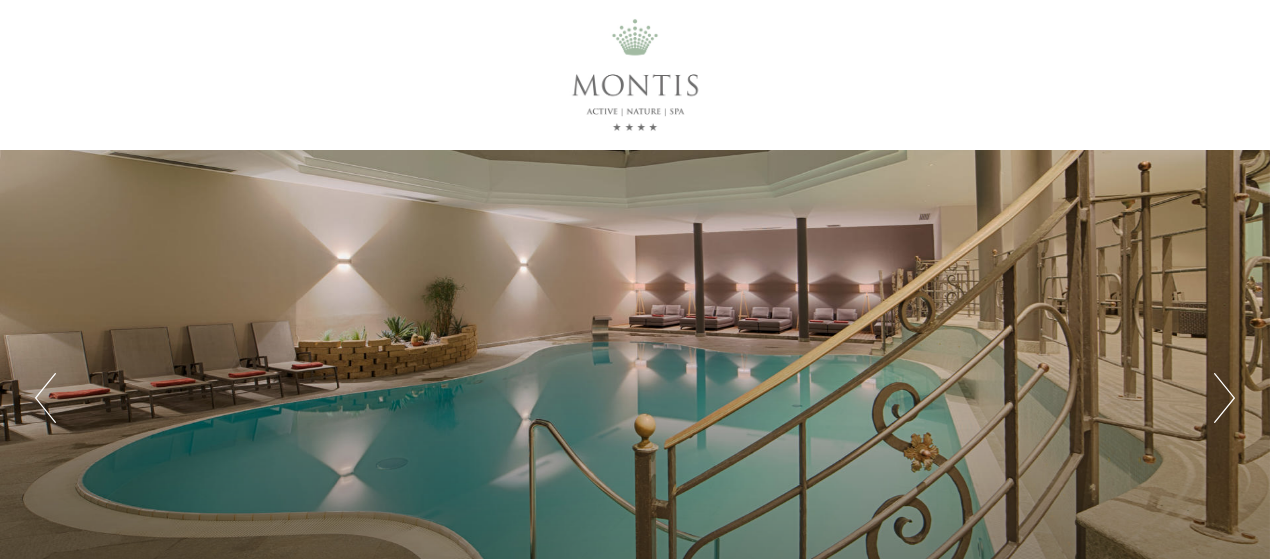 click on "Next" at bounding box center (1224, 398) 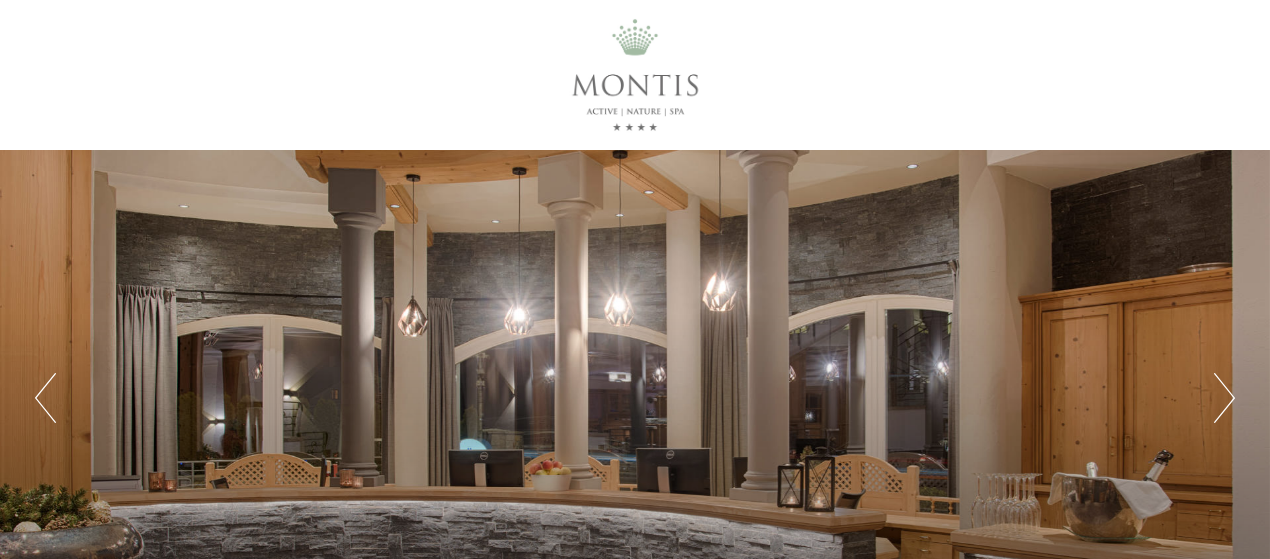 click on "Next" at bounding box center (1224, 398) 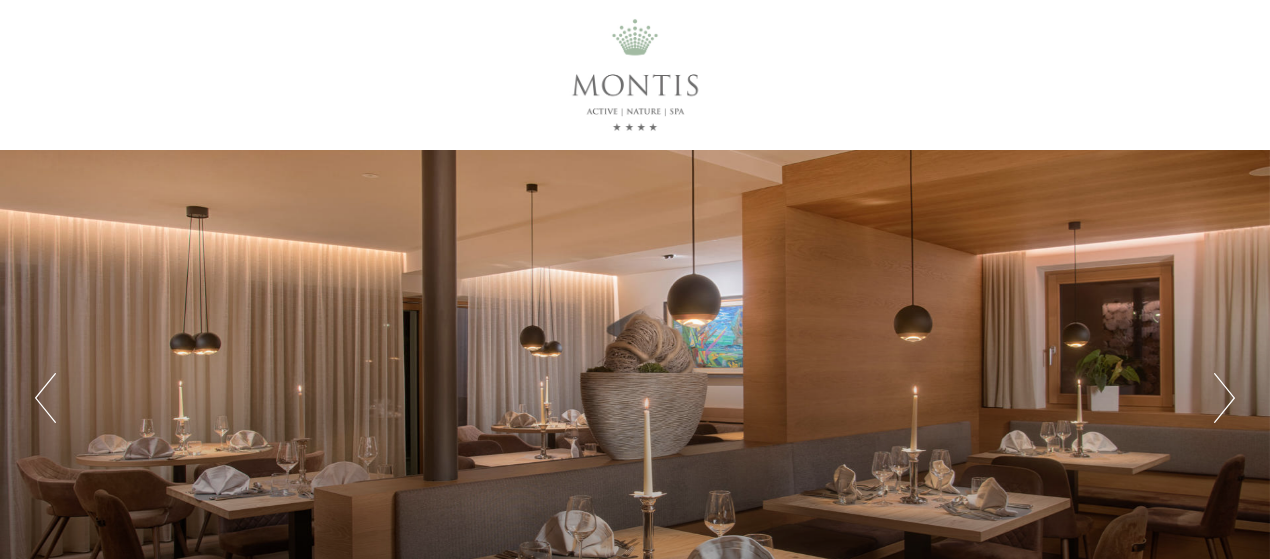 click on "Next" at bounding box center (1224, 398) 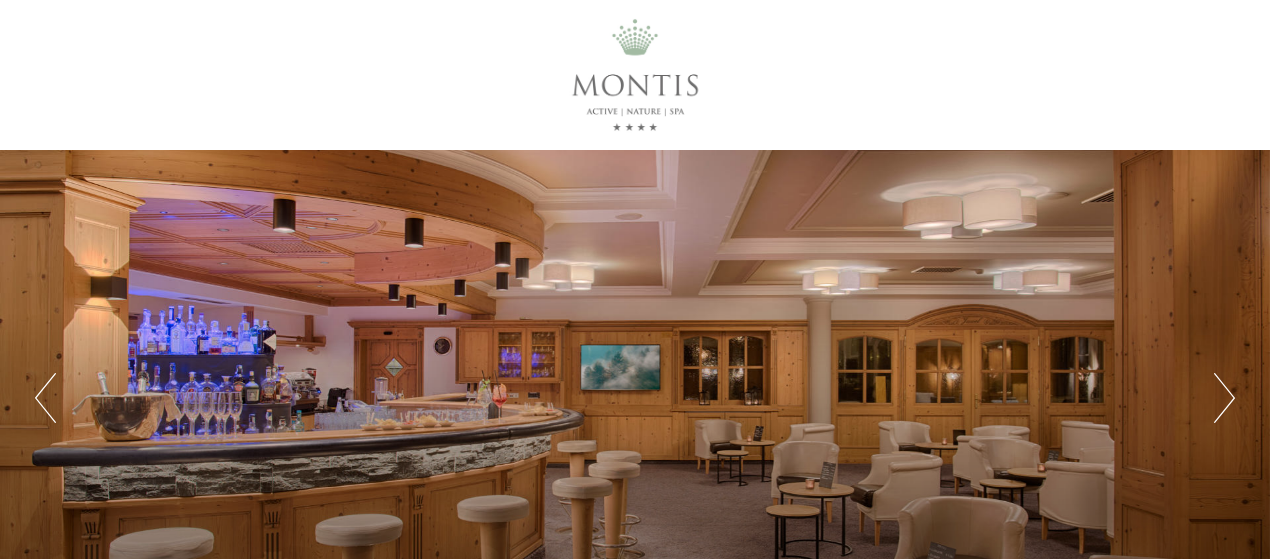click on "Next" at bounding box center [1224, 398] 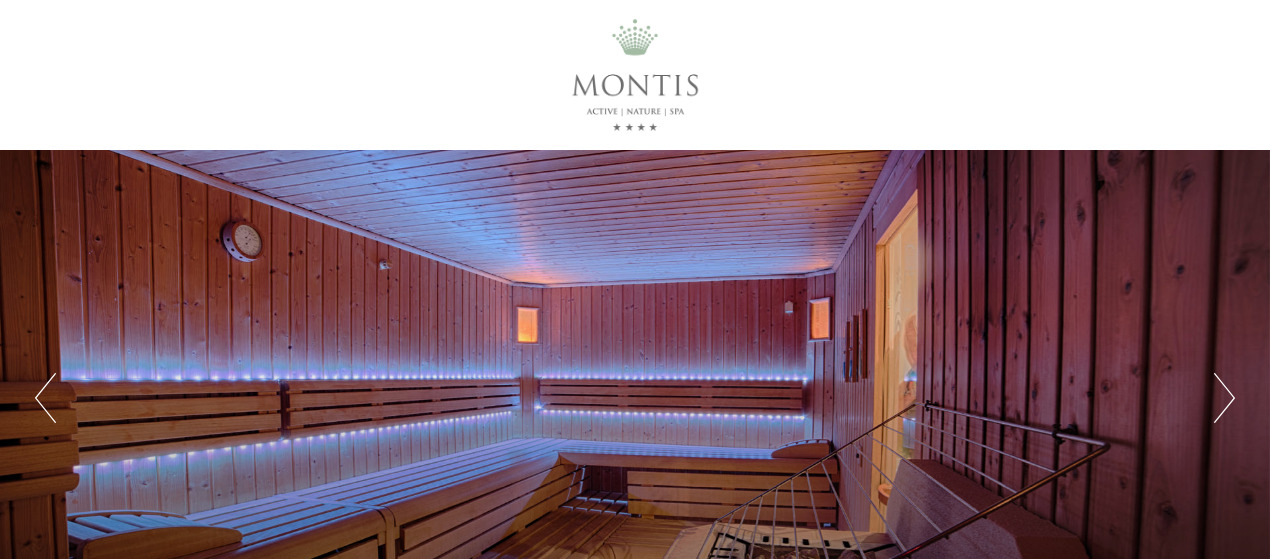 click on "Next" at bounding box center [1224, 398] 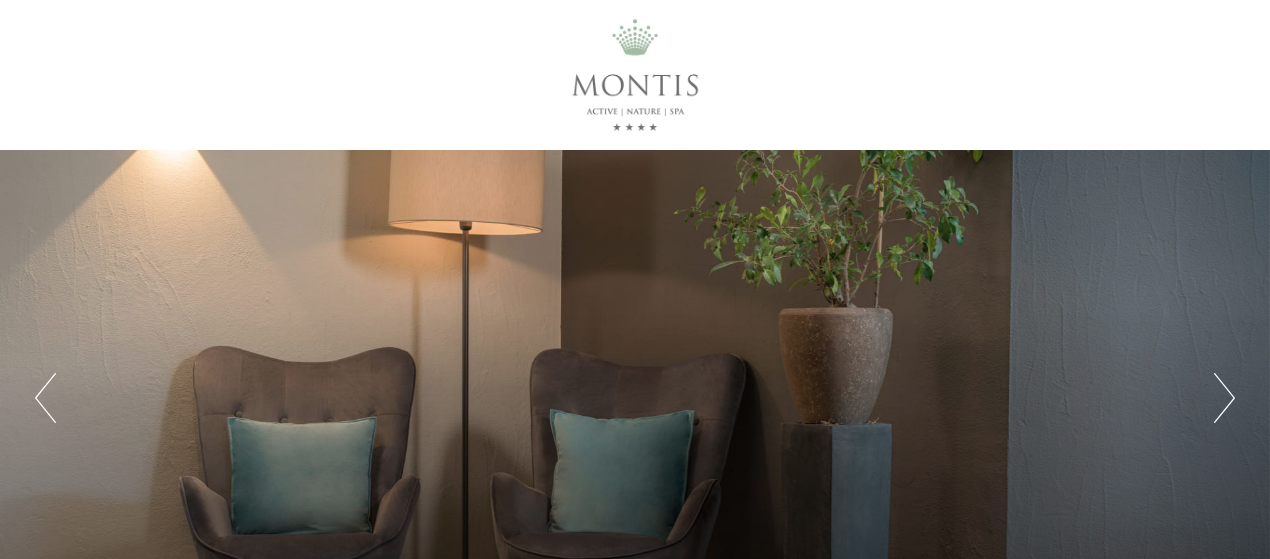 click on "Next" at bounding box center [1224, 398] 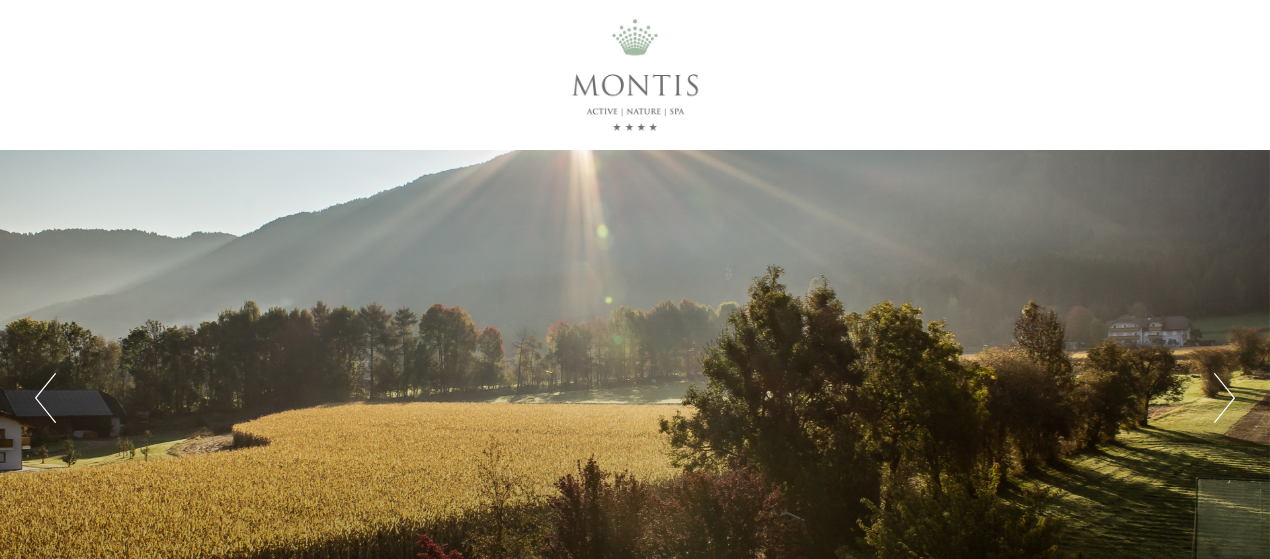 click on "Next" at bounding box center [1224, 398] 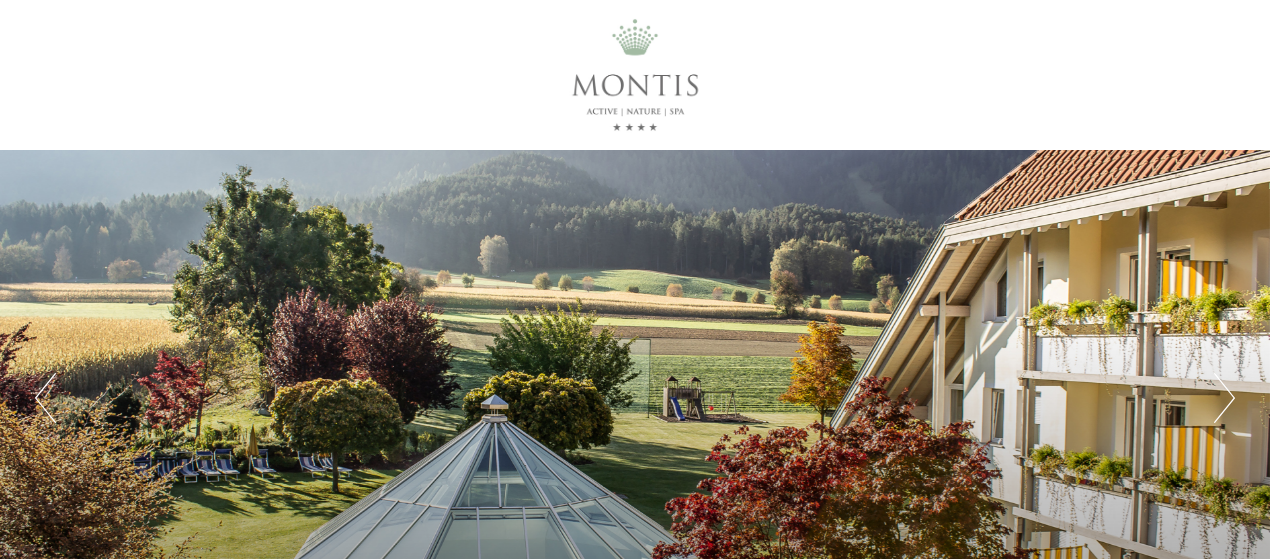 click on "Next" at bounding box center [1224, 398] 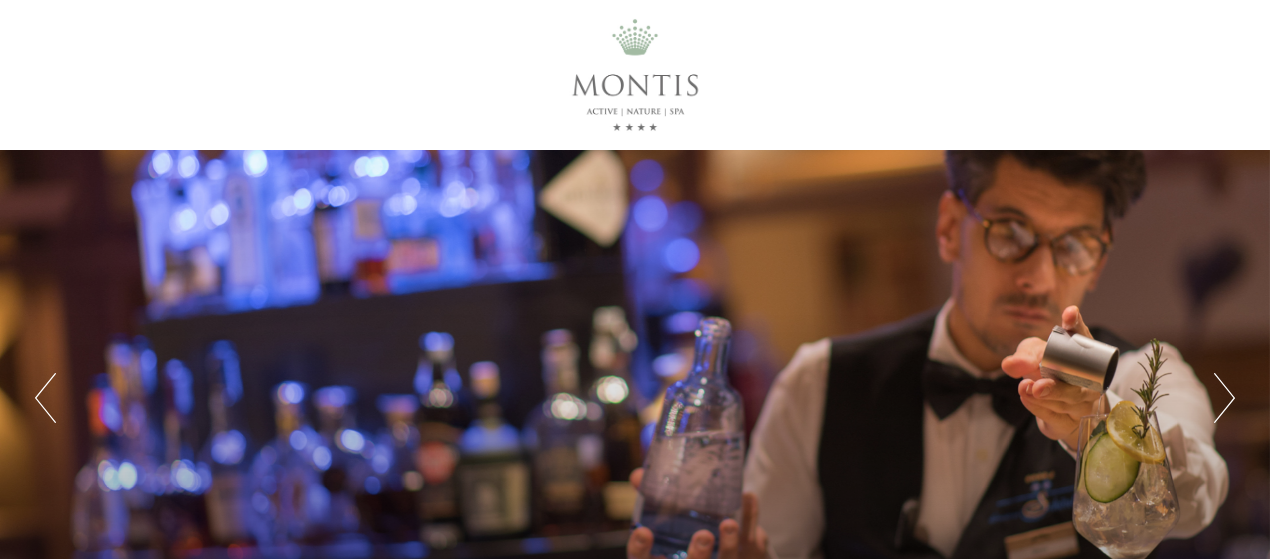 click on "Next" at bounding box center [1224, 398] 